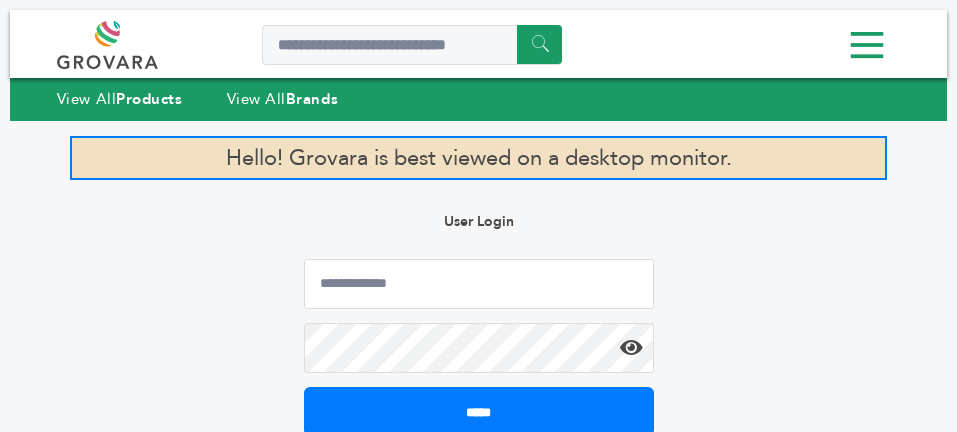 scroll, scrollTop: 0, scrollLeft: 0, axis: both 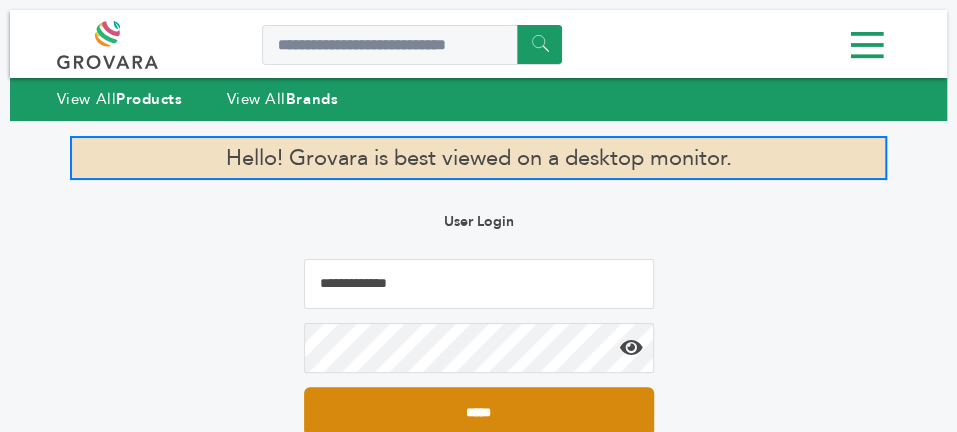 type on "**********" 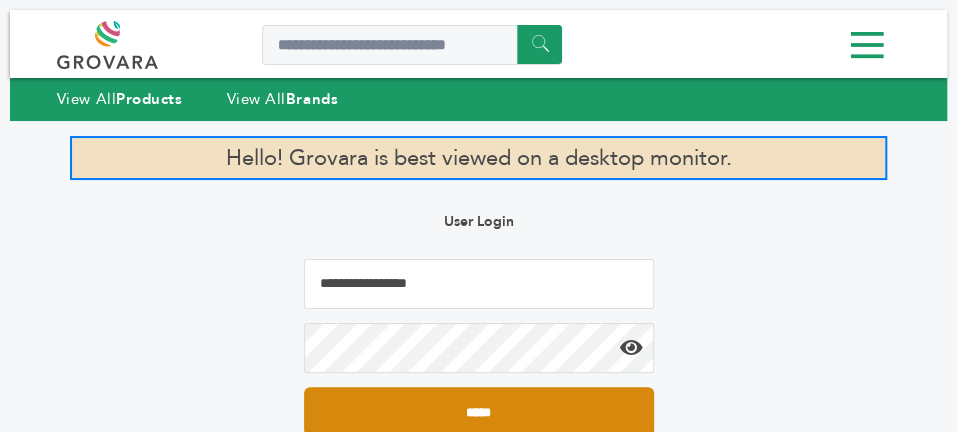 click on "*****" at bounding box center (479, 411) 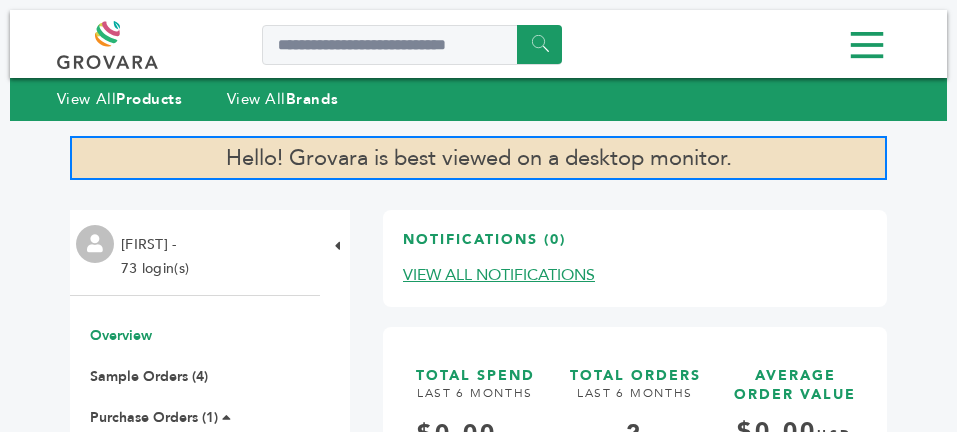 scroll, scrollTop: 0, scrollLeft: 0, axis: both 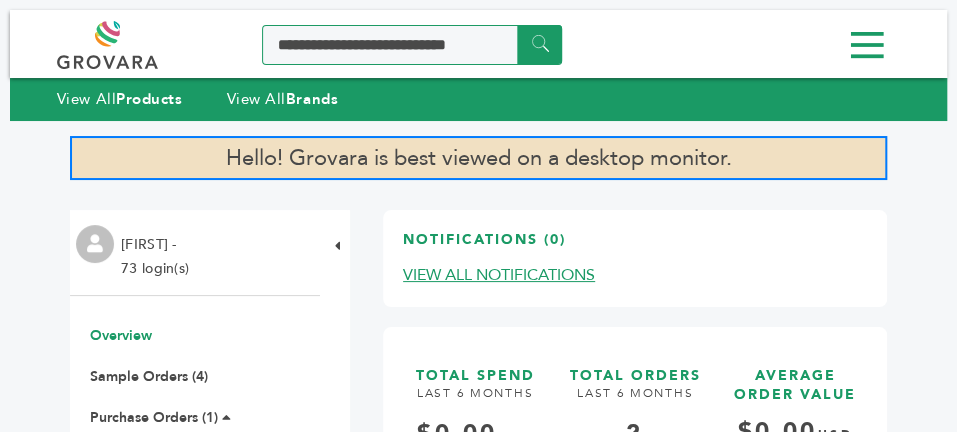 click at bounding box center (412, 45) 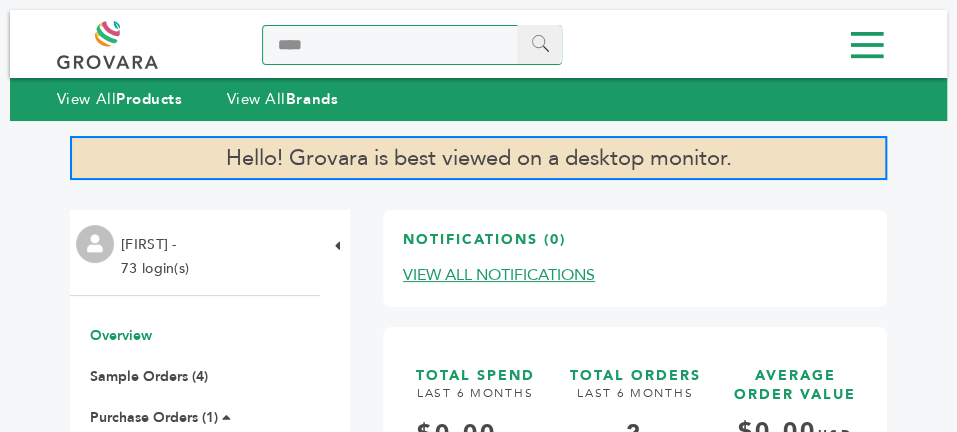 type on "****" 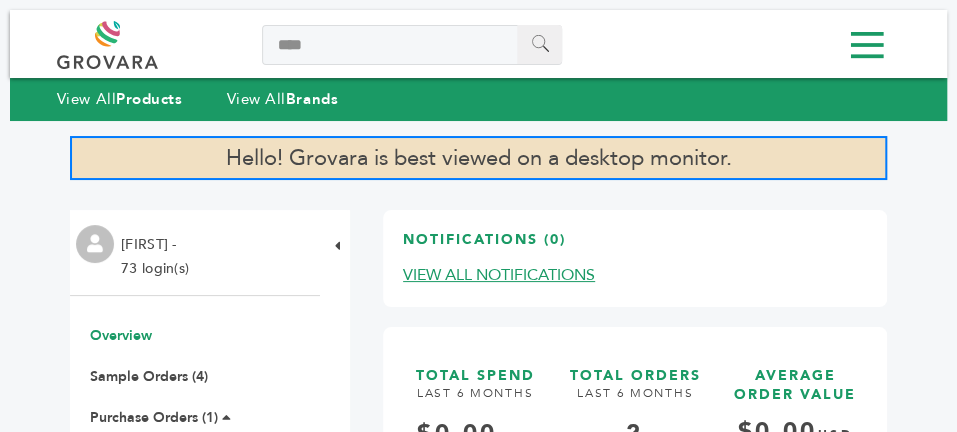 click on "******" at bounding box center [539, 44] 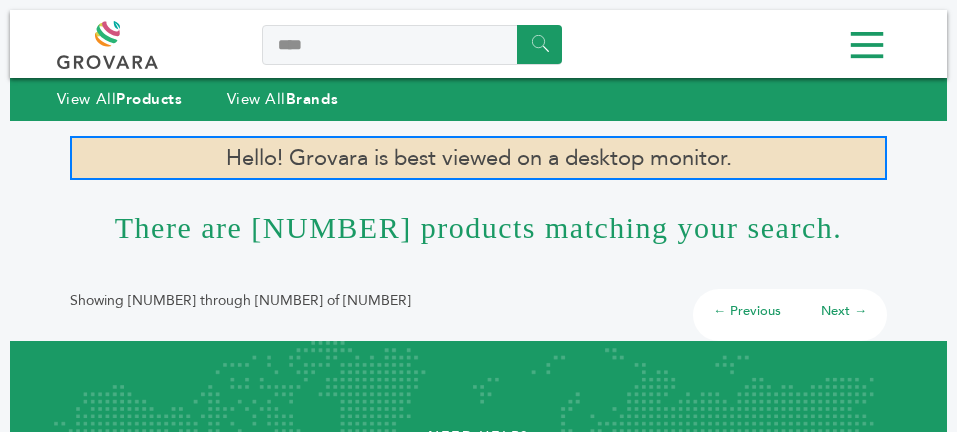 scroll, scrollTop: 0, scrollLeft: 0, axis: both 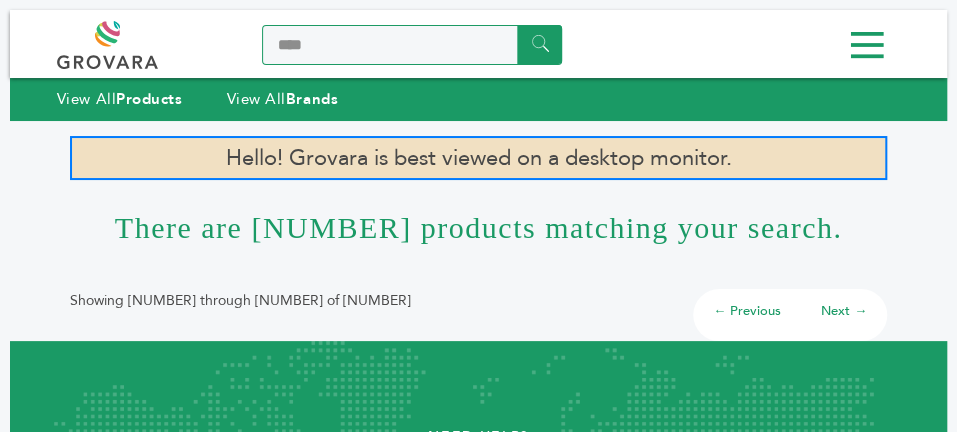 click on "****" at bounding box center (412, 45) 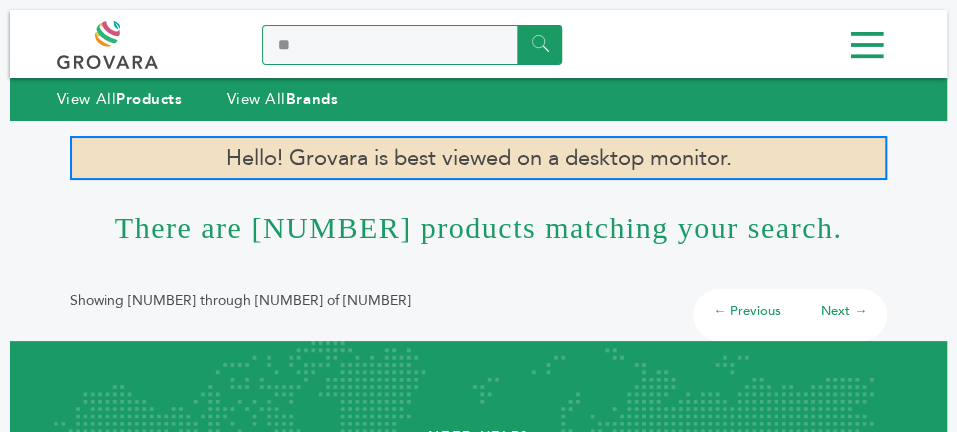 type on "*" 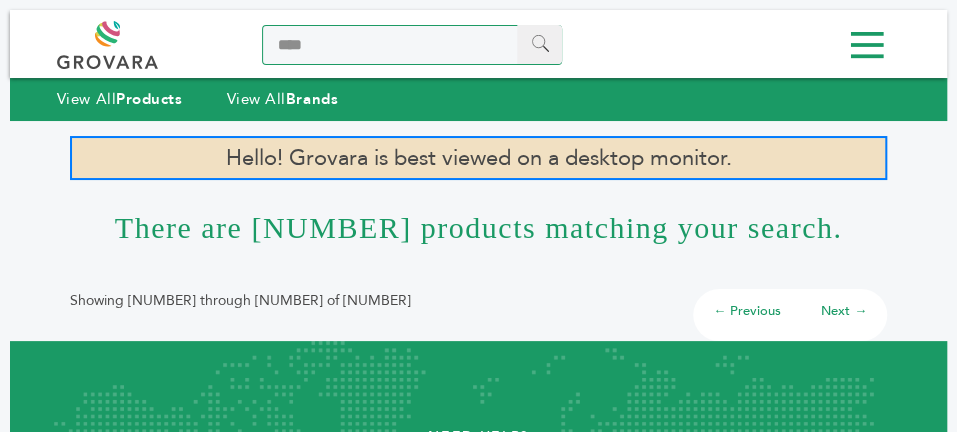 type on "****" 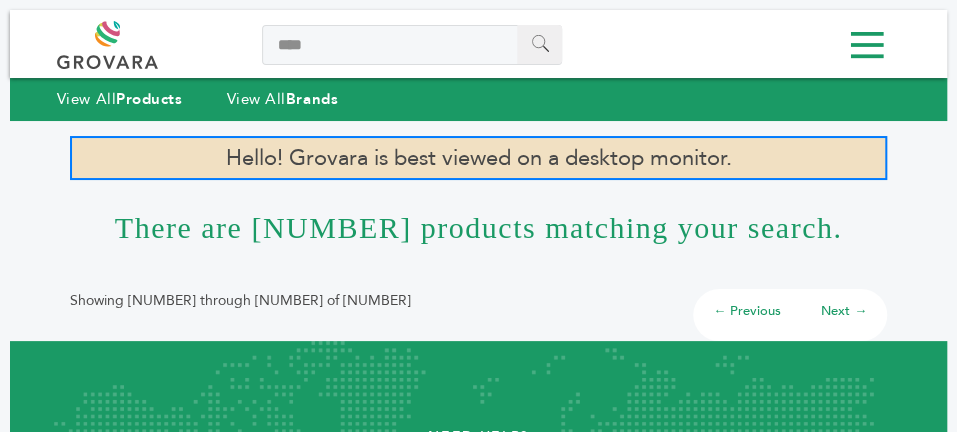 click on "******" at bounding box center [539, 44] 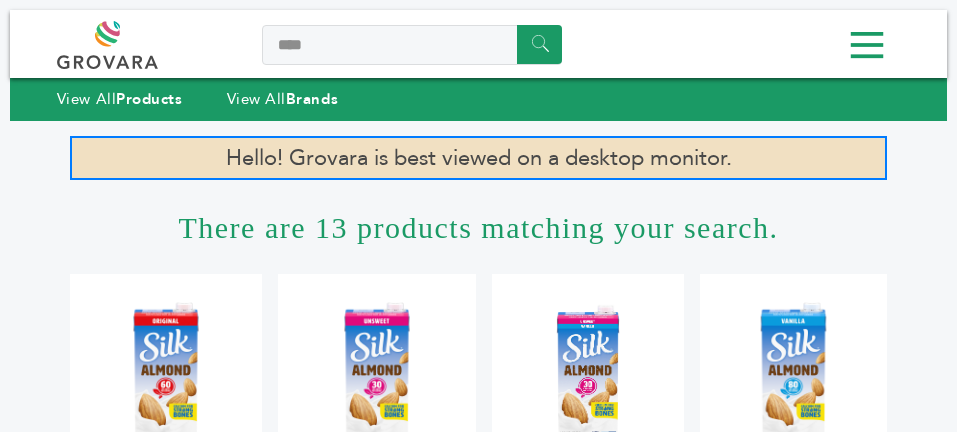 scroll, scrollTop: 0, scrollLeft: 0, axis: both 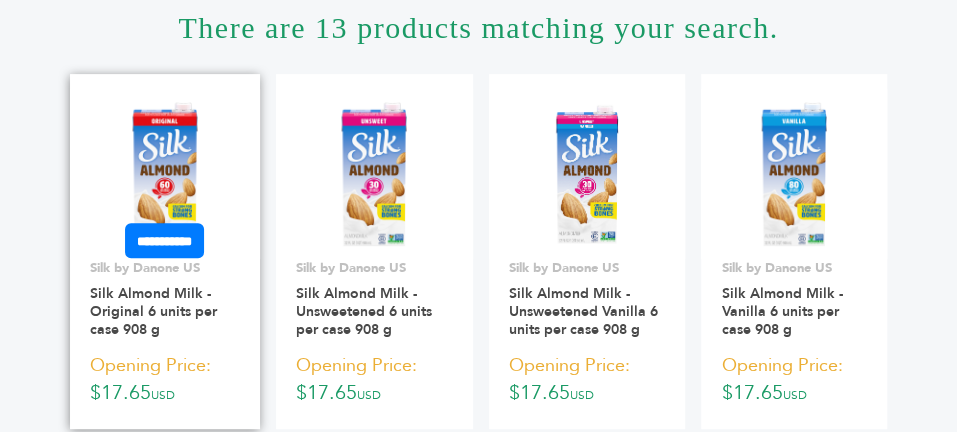click at bounding box center [165, 174] 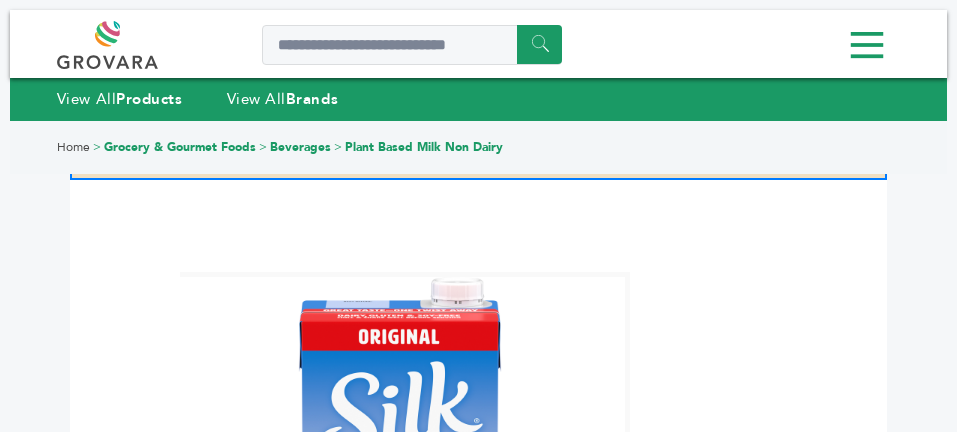 scroll, scrollTop: 0, scrollLeft: 0, axis: both 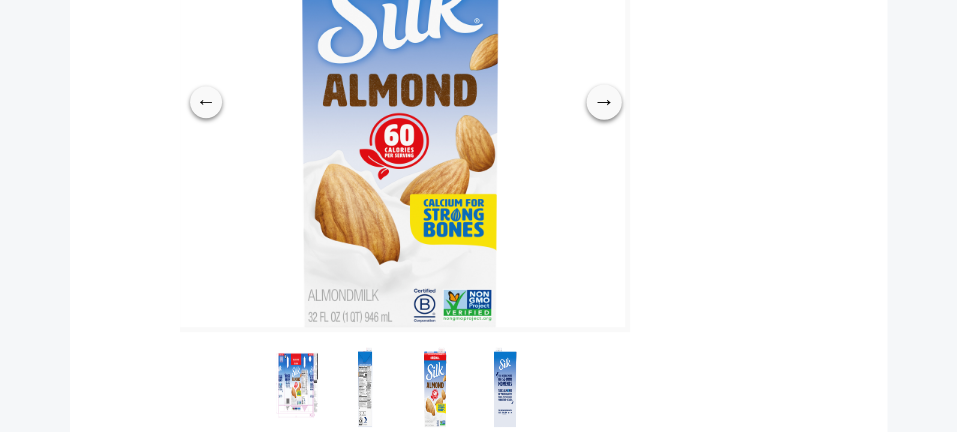 click on "→" at bounding box center (603, 101) 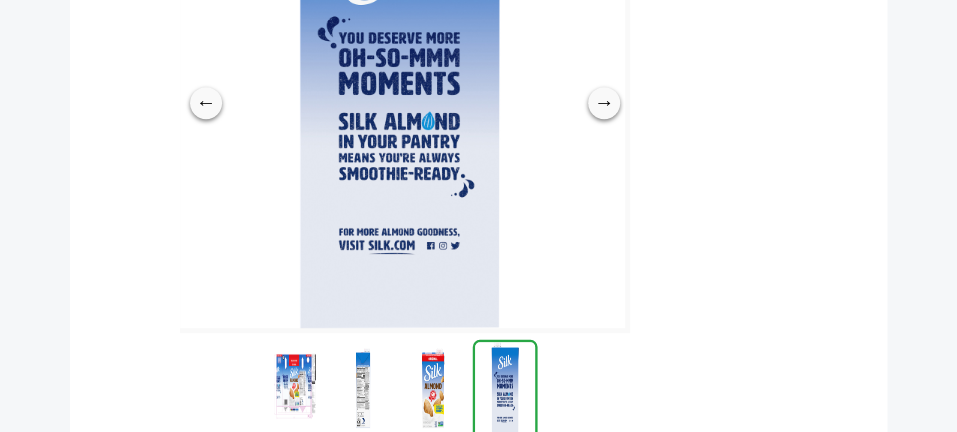 scroll, scrollTop: 400, scrollLeft: 0, axis: vertical 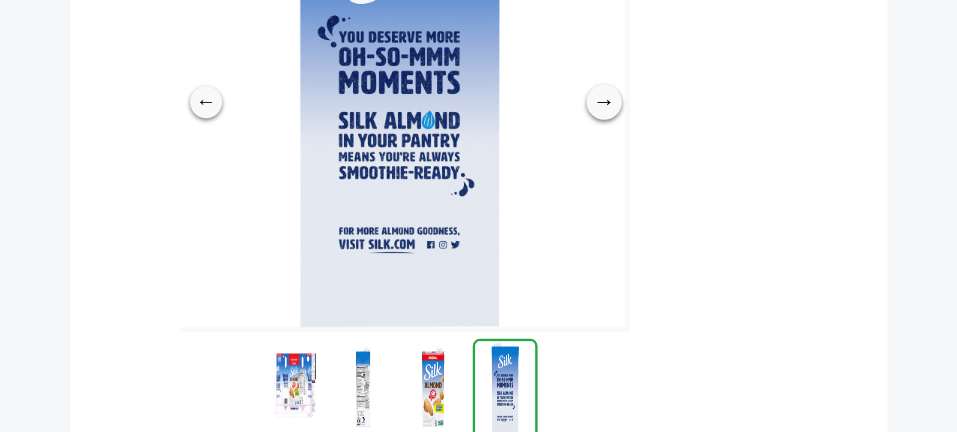 click on "→" at bounding box center (603, 101) 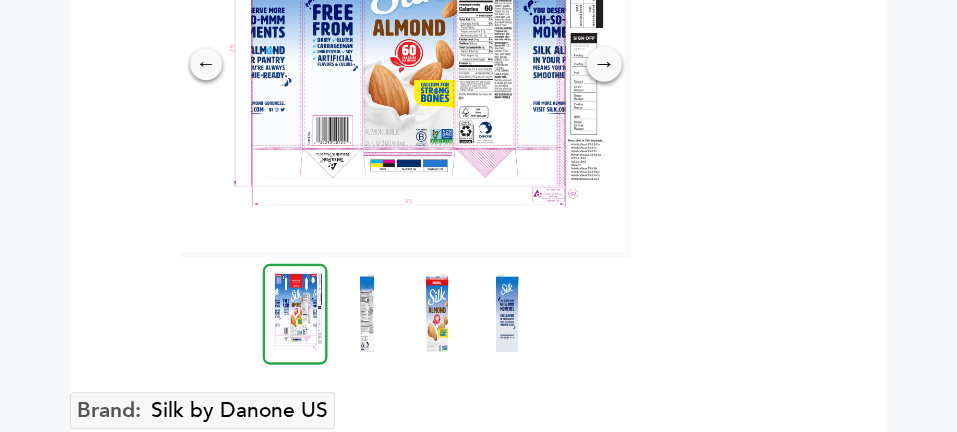 click on "→" at bounding box center [603, 64] 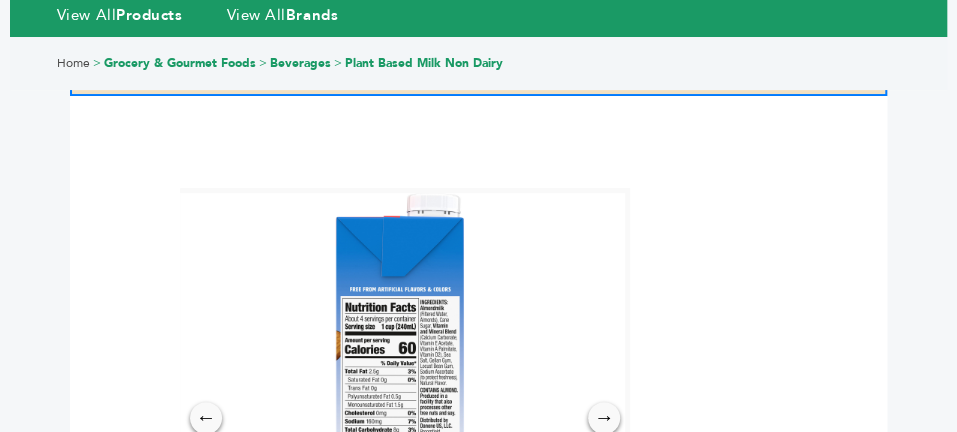 scroll, scrollTop: 0, scrollLeft: 0, axis: both 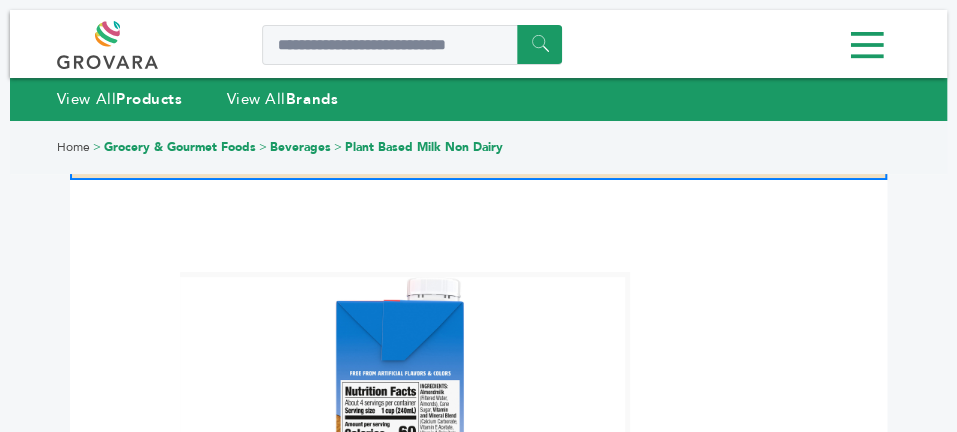 click on "Roar Organic Cucumber Watermelon 1 units per case 511 g" at bounding box center [0, 0] 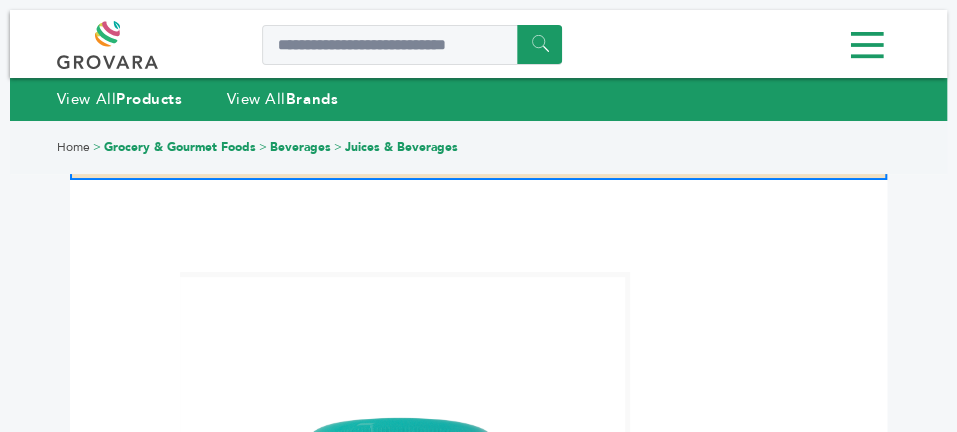 scroll, scrollTop: 200, scrollLeft: 0, axis: vertical 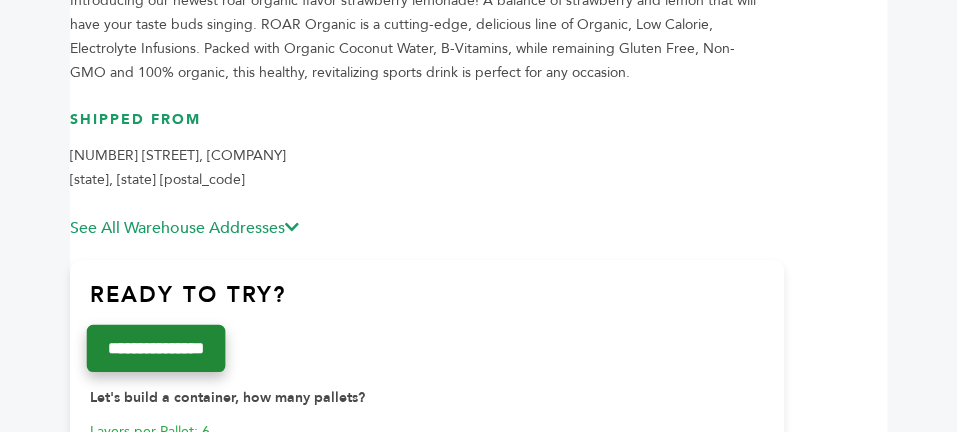 click on "**********" at bounding box center [156, 347] 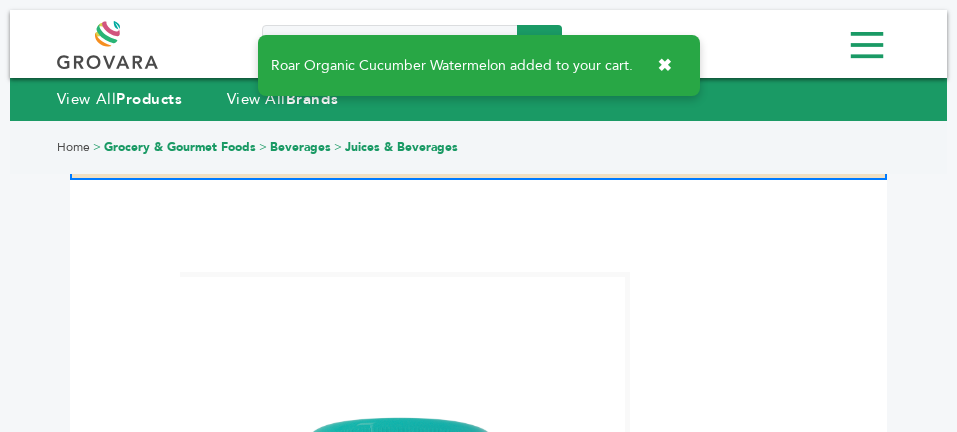 scroll, scrollTop: 0, scrollLeft: 0, axis: both 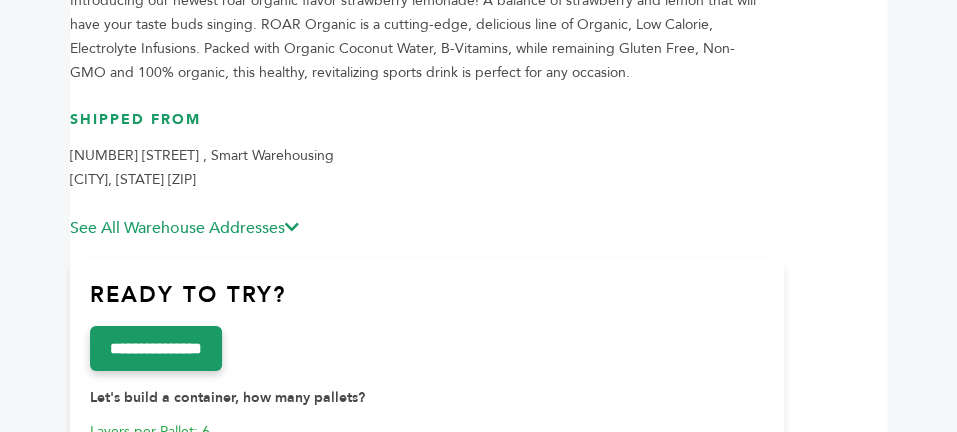 click on "See All Warehouse Addresses" at bounding box center (184, 228) 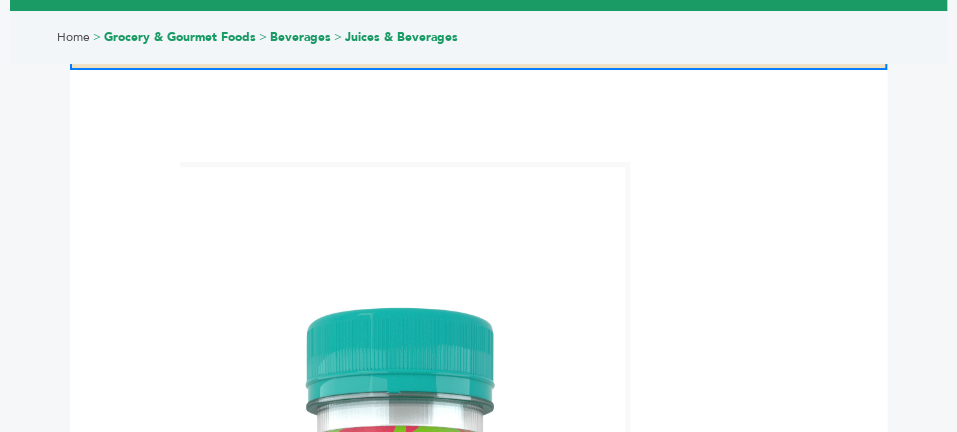 scroll, scrollTop: 0, scrollLeft: 0, axis: both 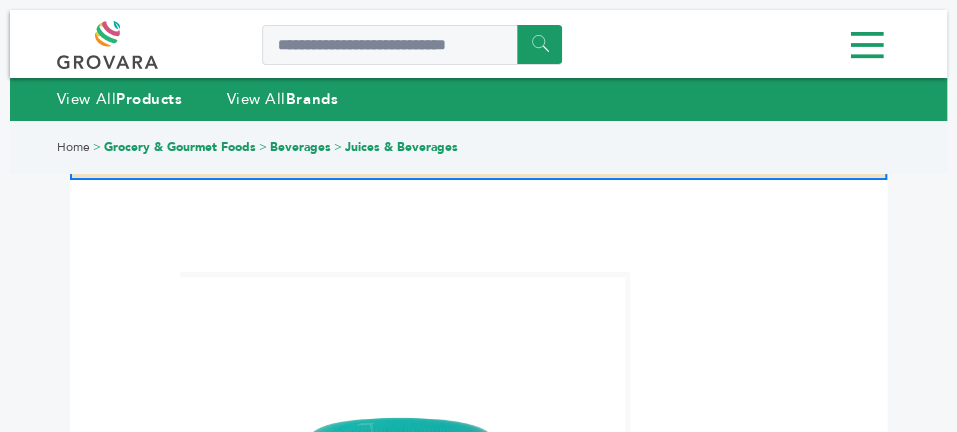click on "Dashboard" at bounding box center [0, 0] 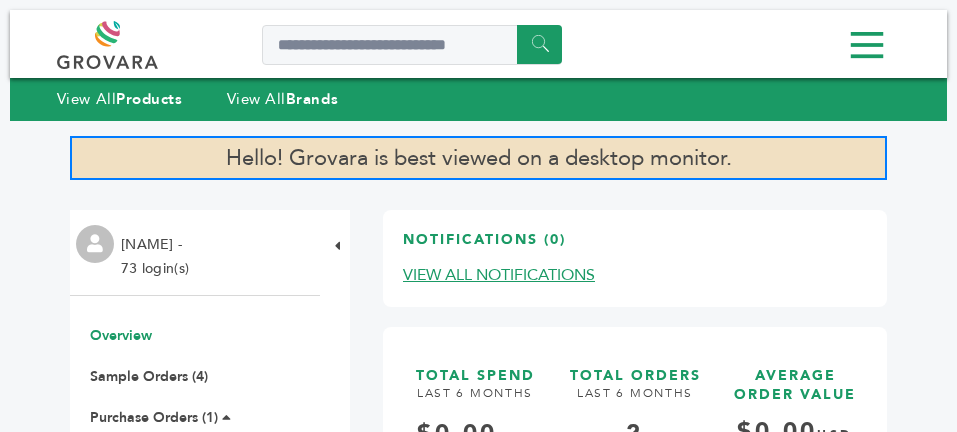 scroll, scrollTop: 0, scrollLeft: 0, axis: both 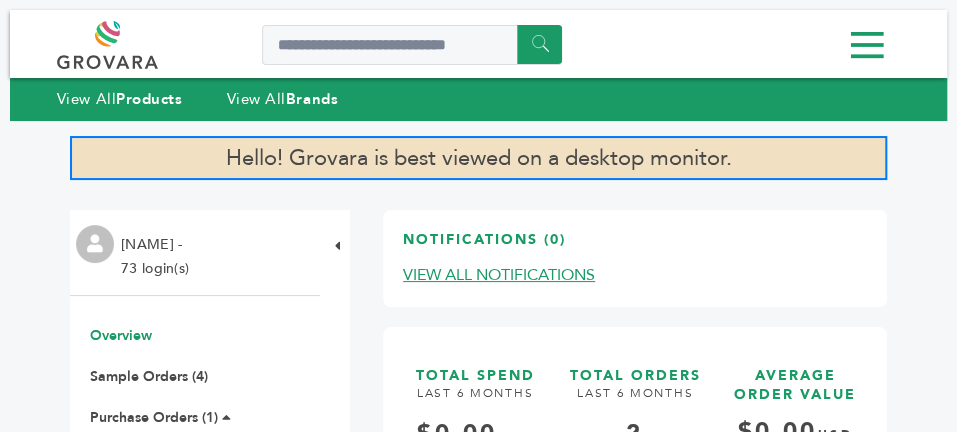 click on "Sparkling Ice Berry Lemonade 12 units per case 503 mL" at bounding box center (0, 0) 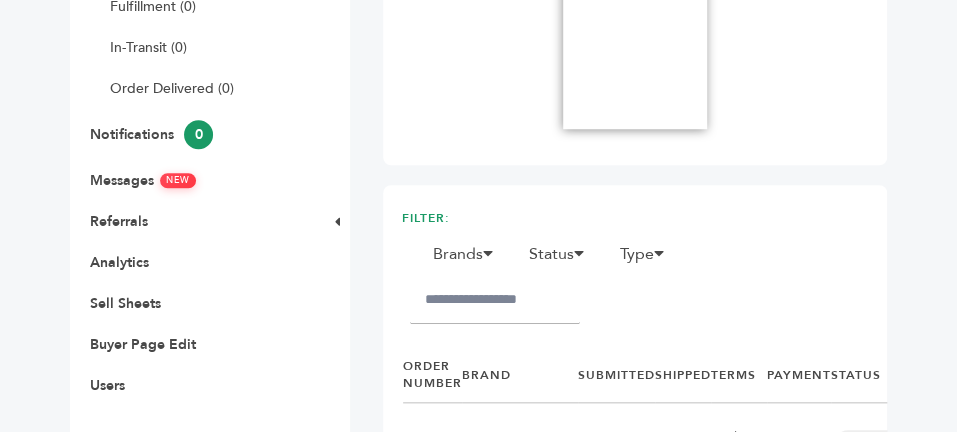 scroll, scrollTop: 700, scrollLeft: 0, axis: vertical 